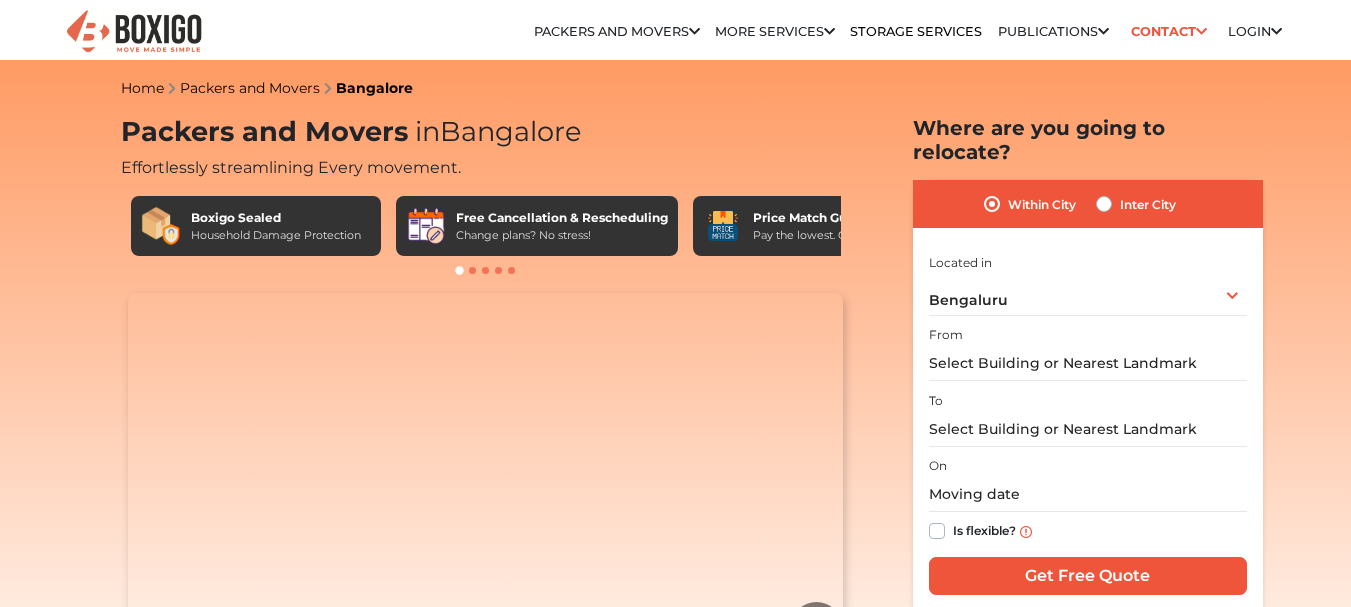 scroll, scrollTop: 0, scrollLeft: 0, axis: both 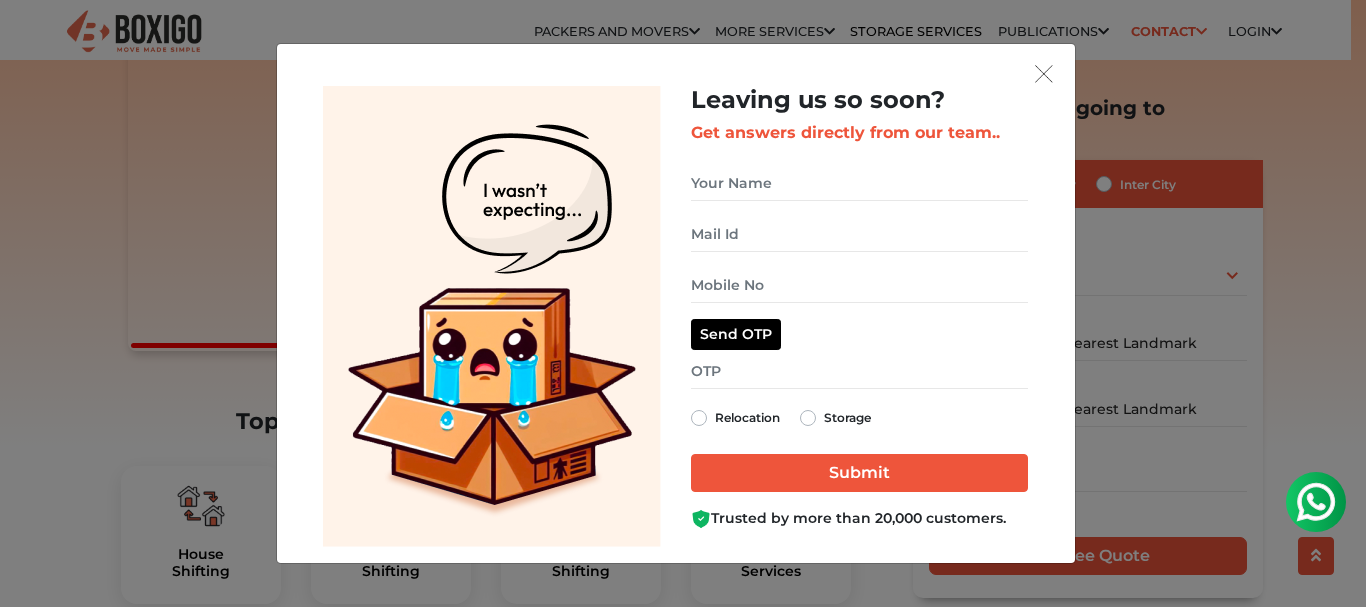 click on "Leaving us so soon?" at bounding box center [859, 100] 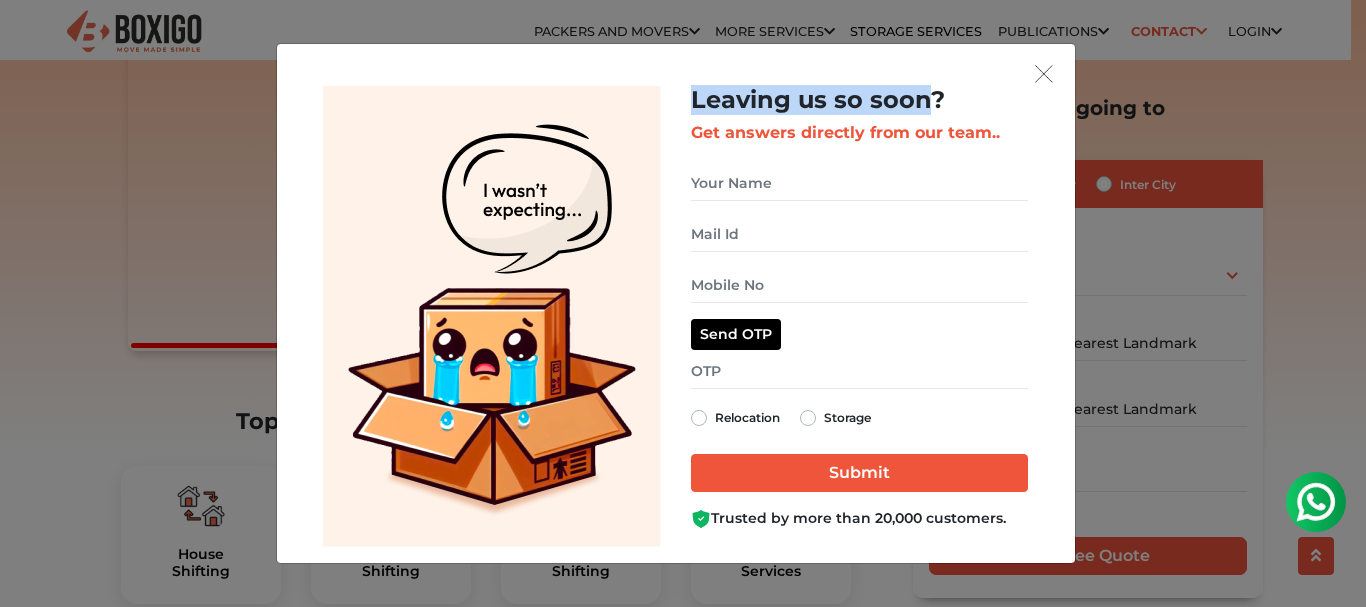 drag, startPoint x: 719, startPoint y: 96, endPoint x: 917, endPoint y: 93, distance: 198.02272 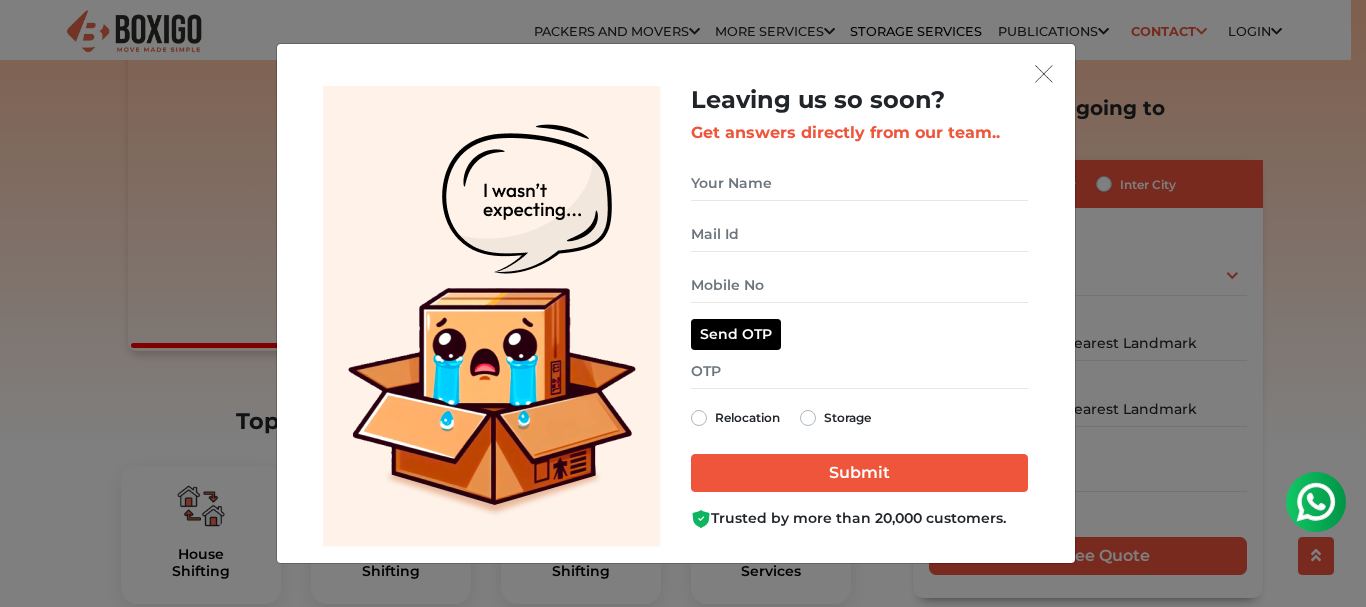 click on "Get answers directly from our team.." at bounding box center [859, 132] 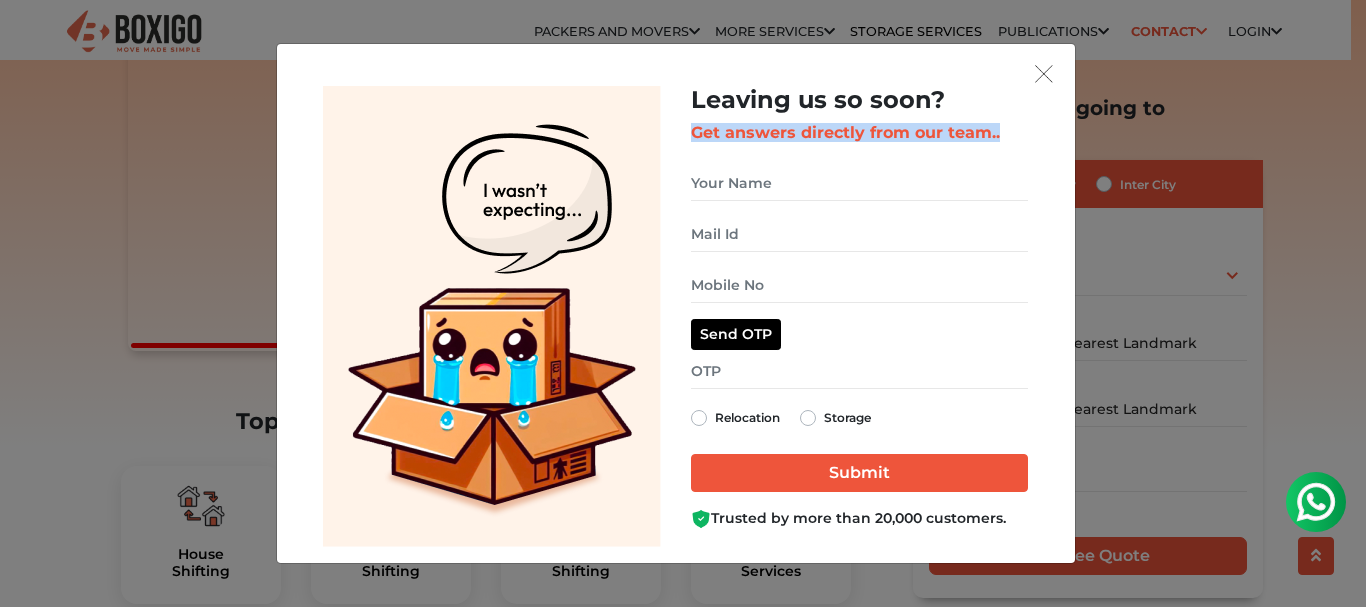 drag, startPoint x: 698, startPoint y: 125, endPoint x: 1010, endPoint y: 131, distance: 312.05768 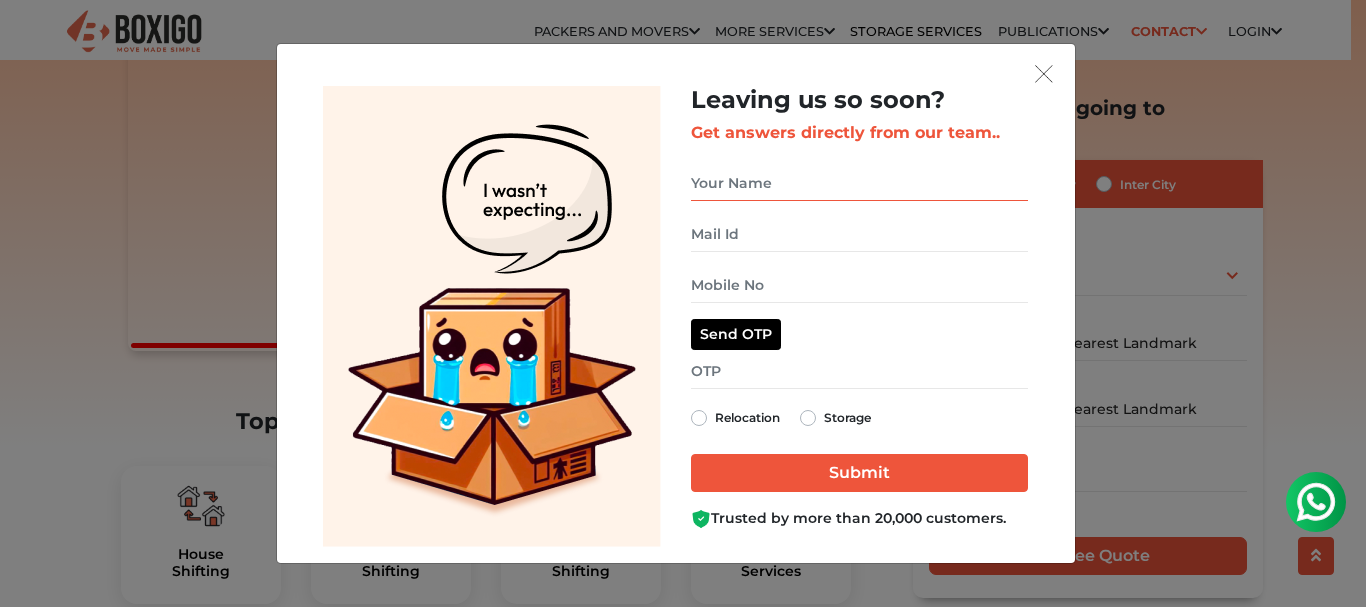 click at bounding box center [859, 183] 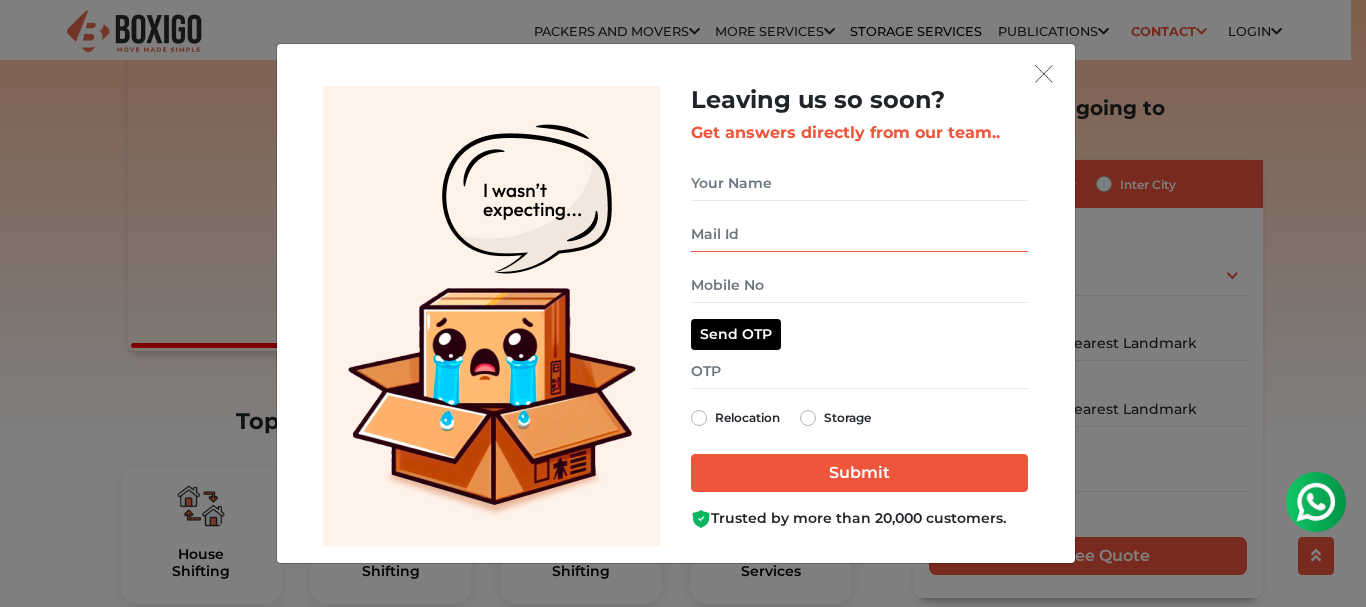 click at bounding box center (859, 234) 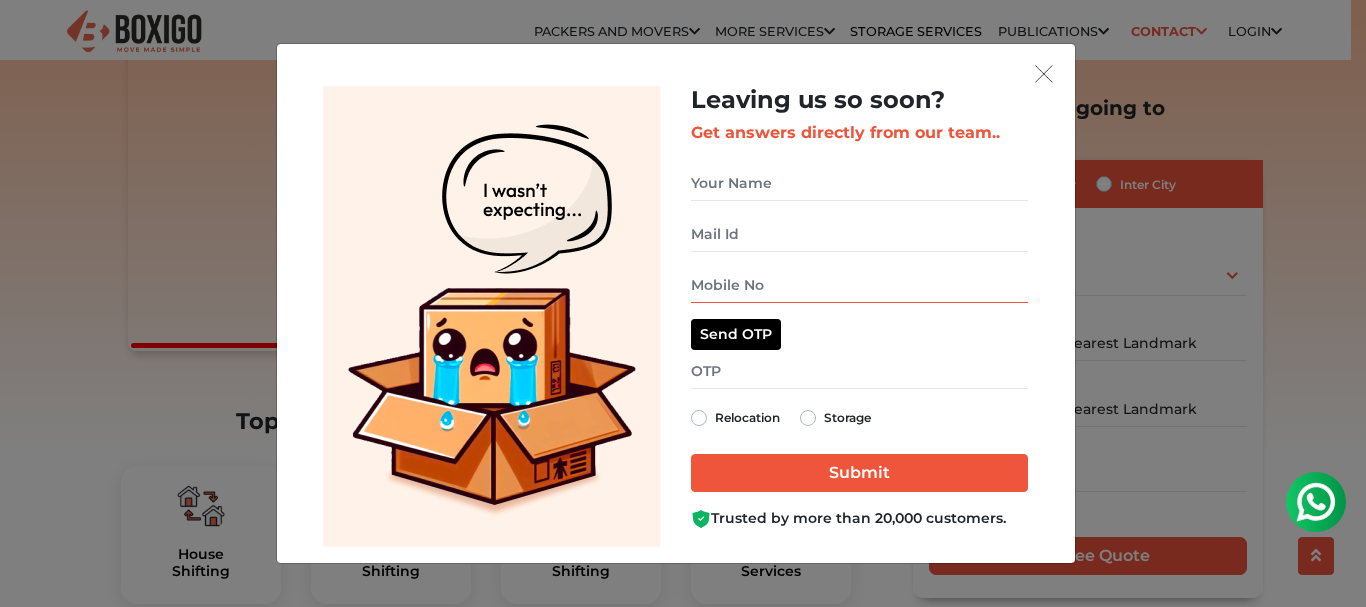 click at bounding box center [859, 285] 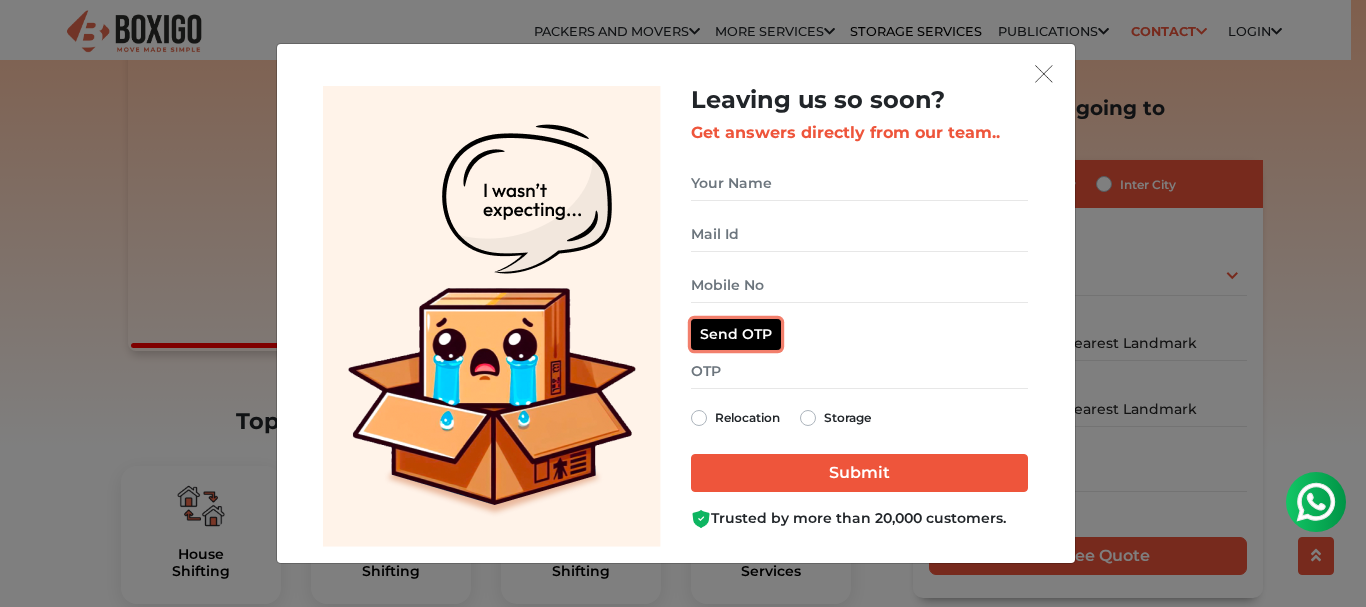 click on "Send OTP" at bounding box center [736, 334] 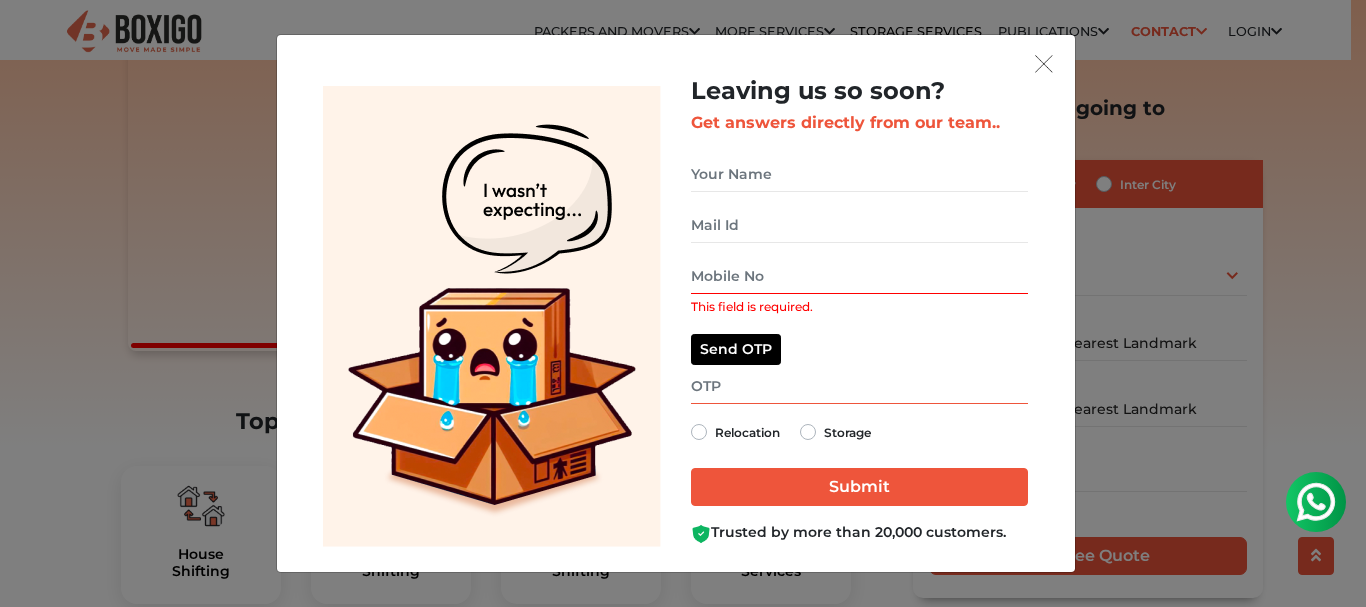 click at bounding box center [859, 386] 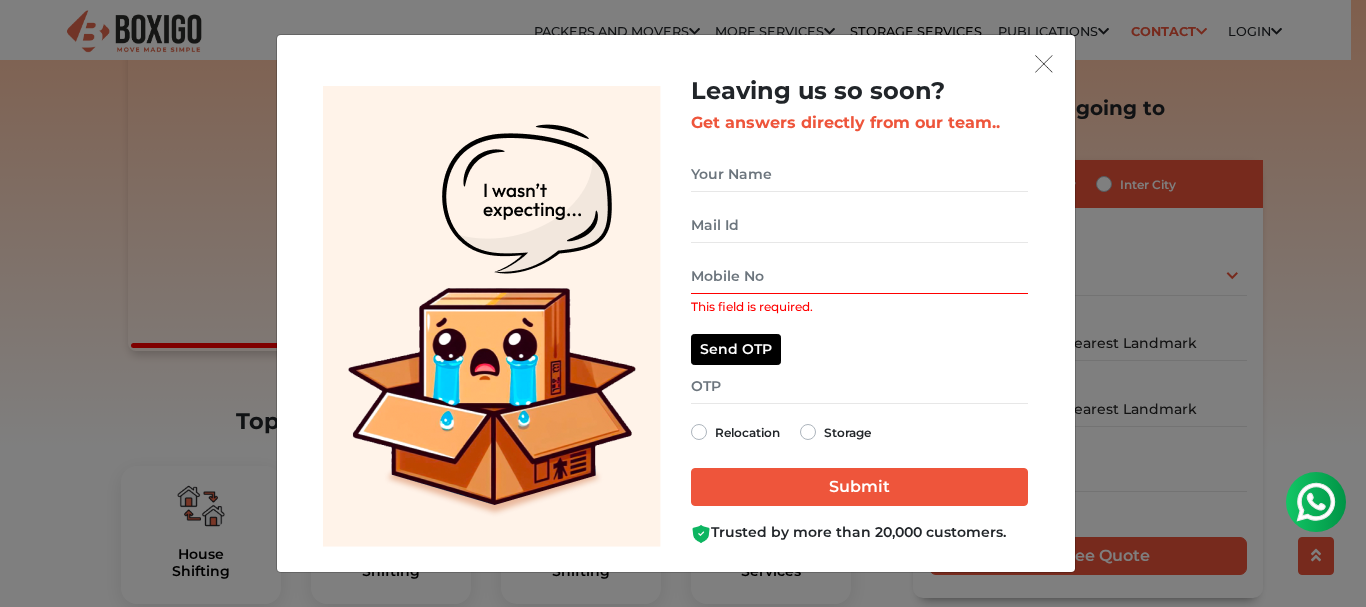 click on "Relocation" at bounding box center [747, 432] 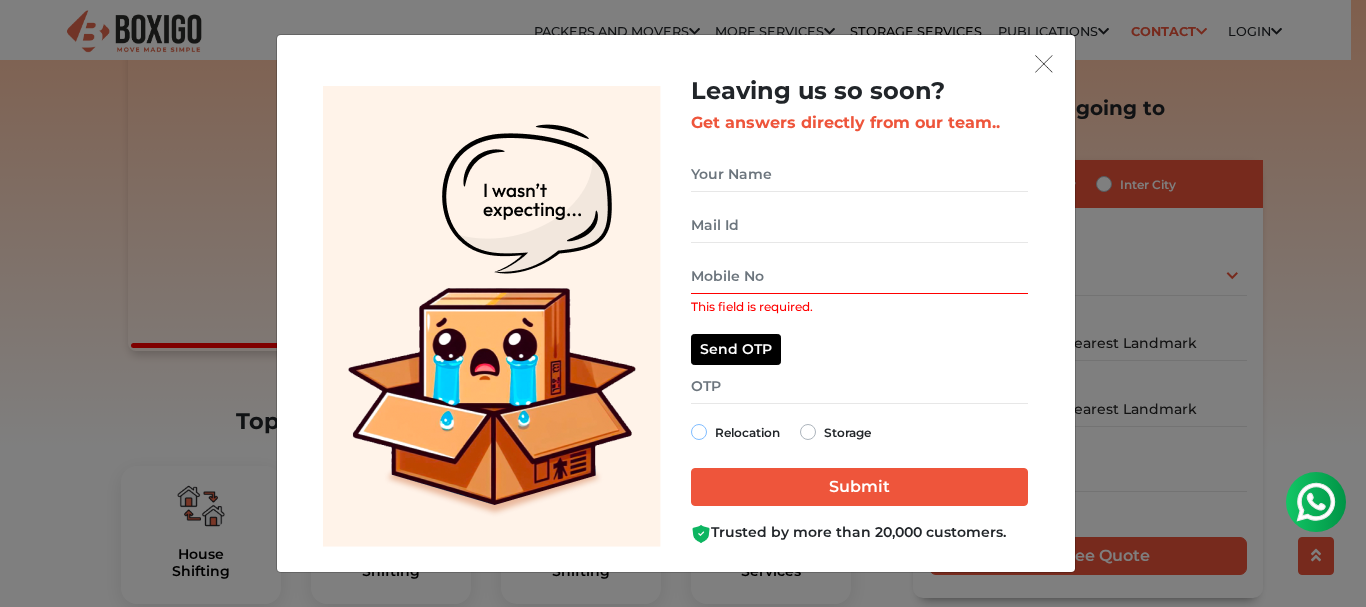 click on "Relocation" at bounding box center (699, 430) 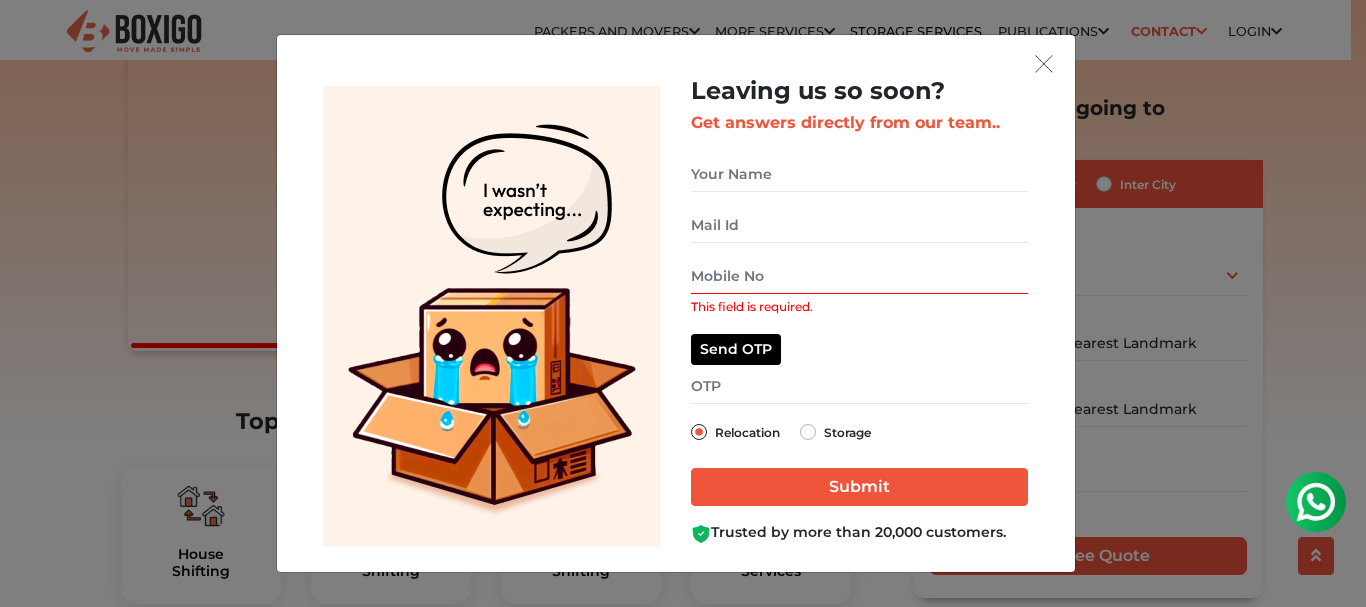 click on "Storage" at bounding box center (847, 432) 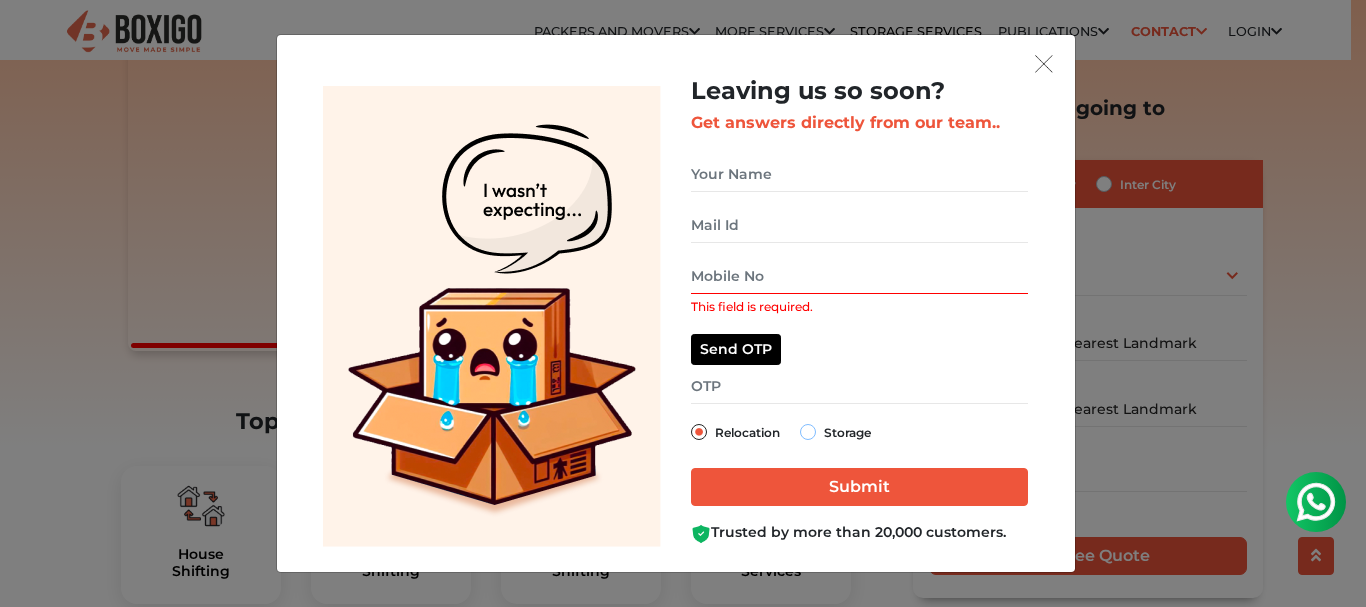 click on "Storage" at bounding box center [808, 430] 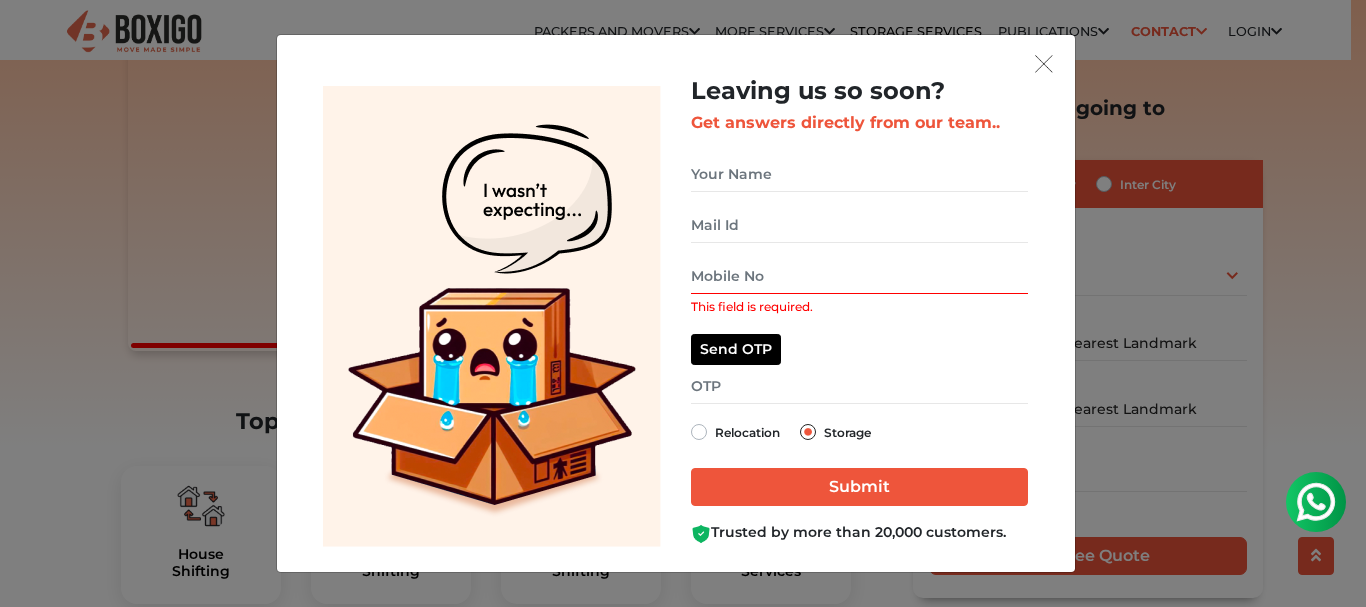 click on "Trusted by more than 20,000 customers." at bounding box center (859, 532) 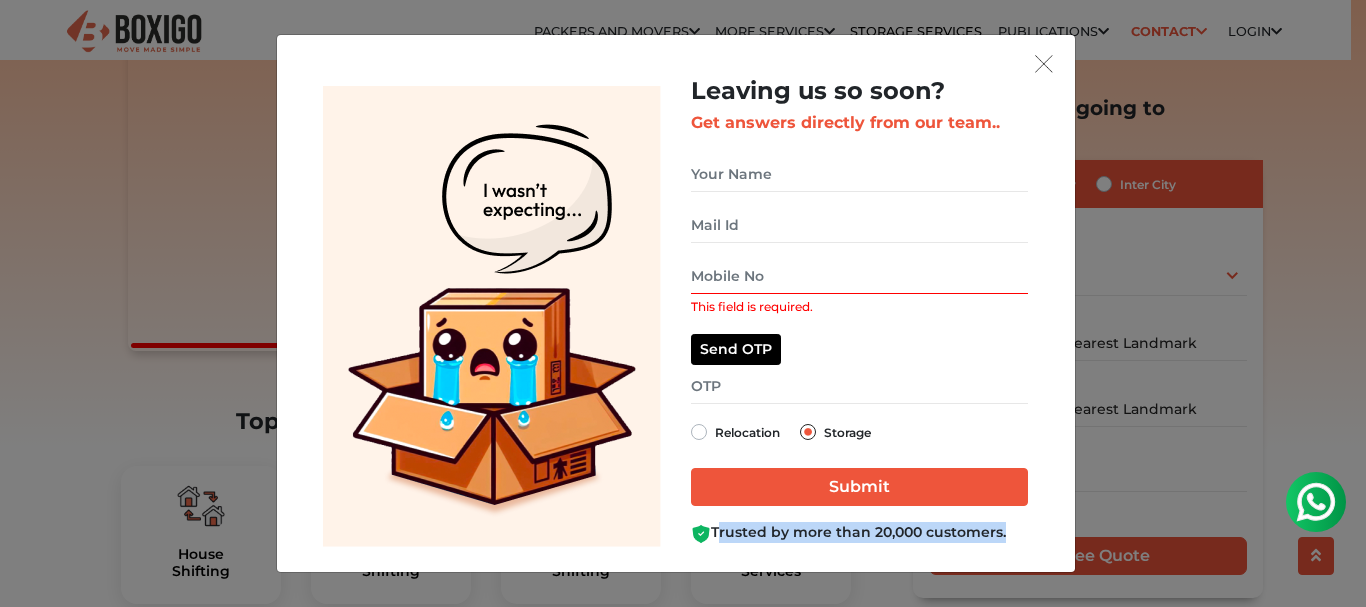 drag, startPoint x: 739, startPoint y: 529, endPoint x: 983, endPoint y: 529, distance: 244 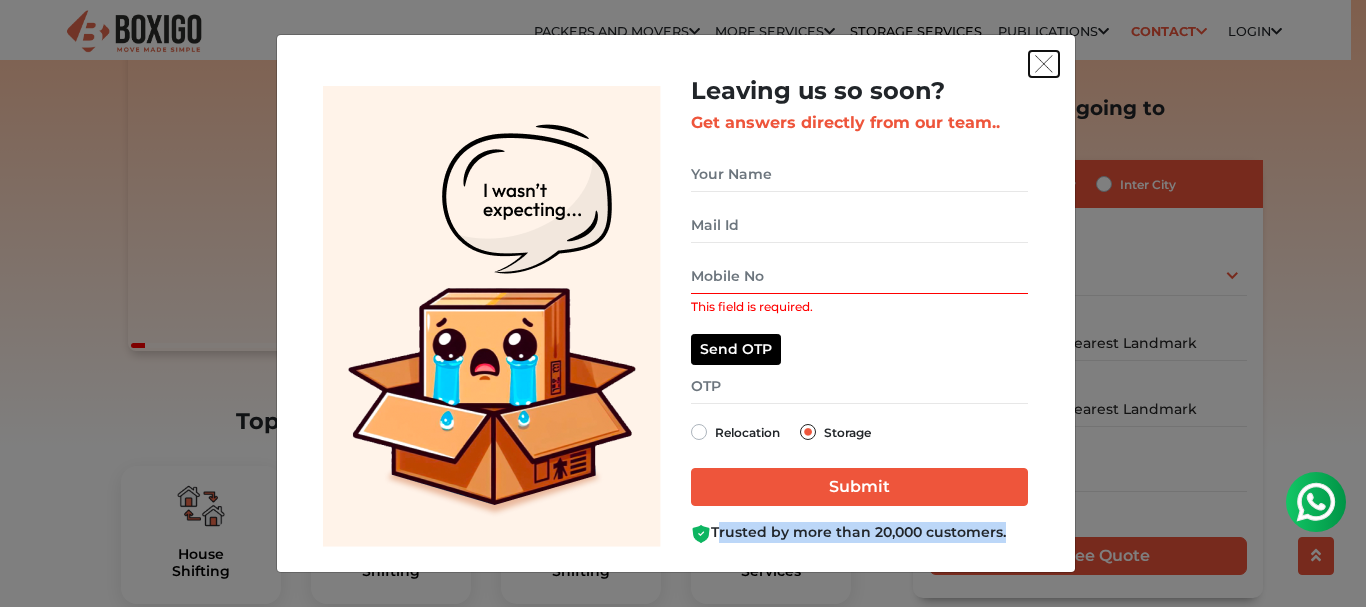 click at bounding box center (1044, 64) 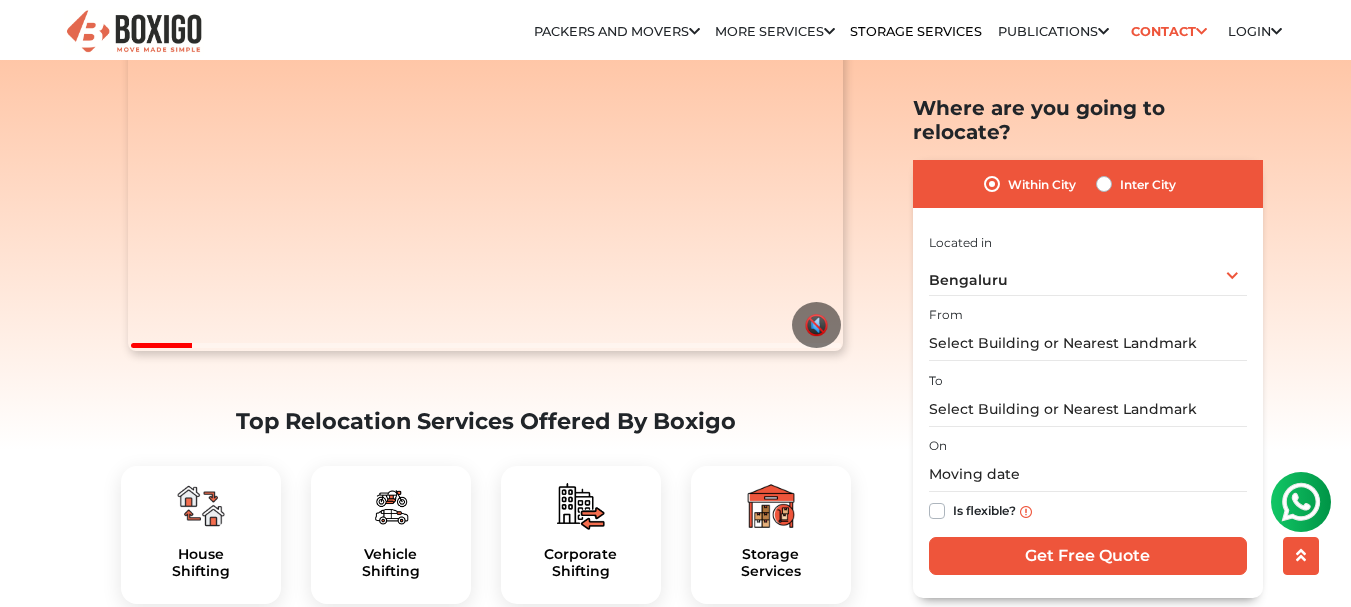 click on "Within City" at bounding box center [1042, 184] 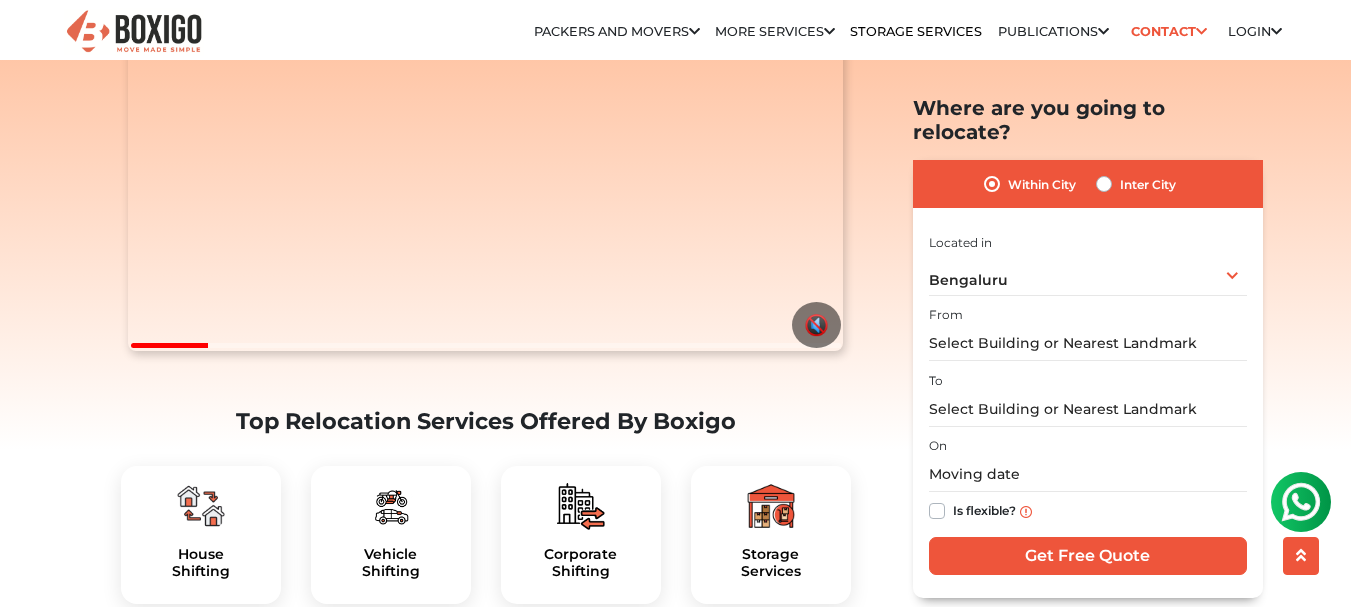 click on "Inter City" at bounding box center (1148, 184) 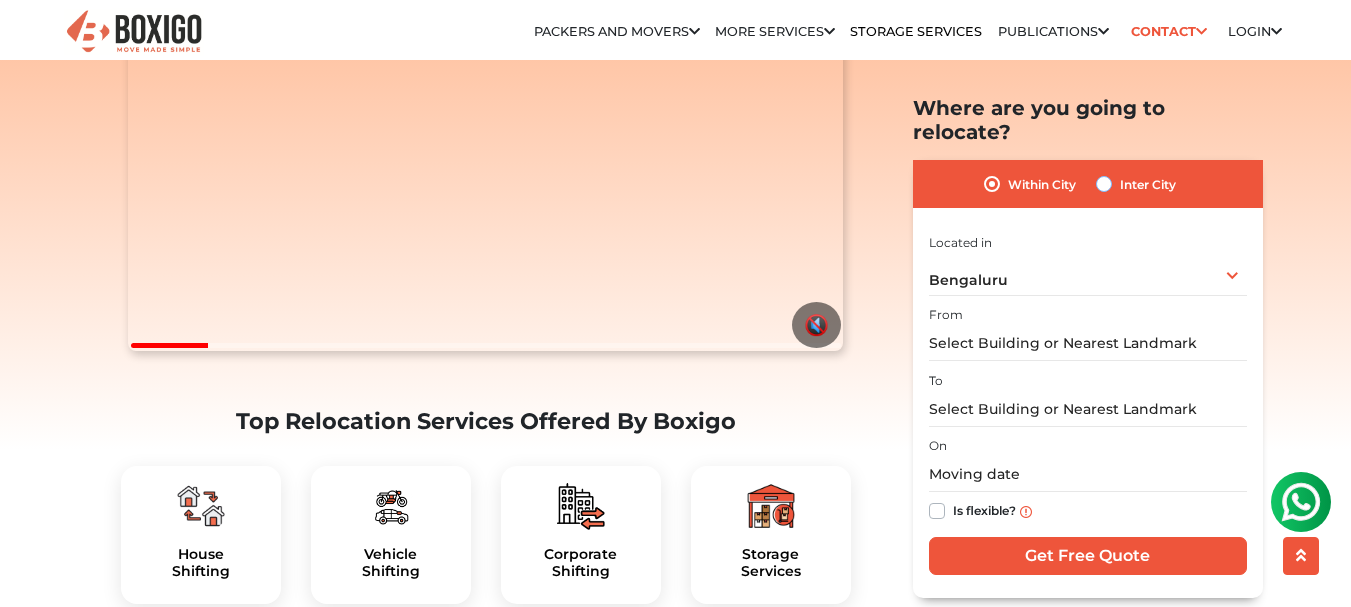 click on "Inter City" at bounding box center [1104, 182] 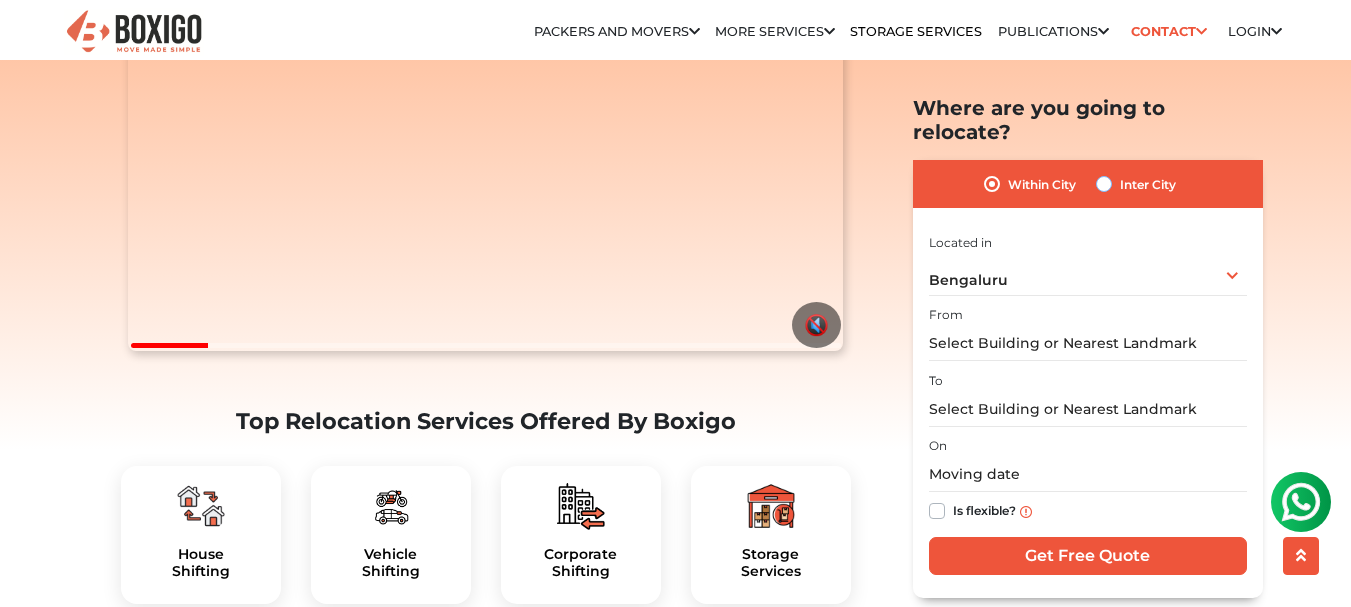 radio on "true" 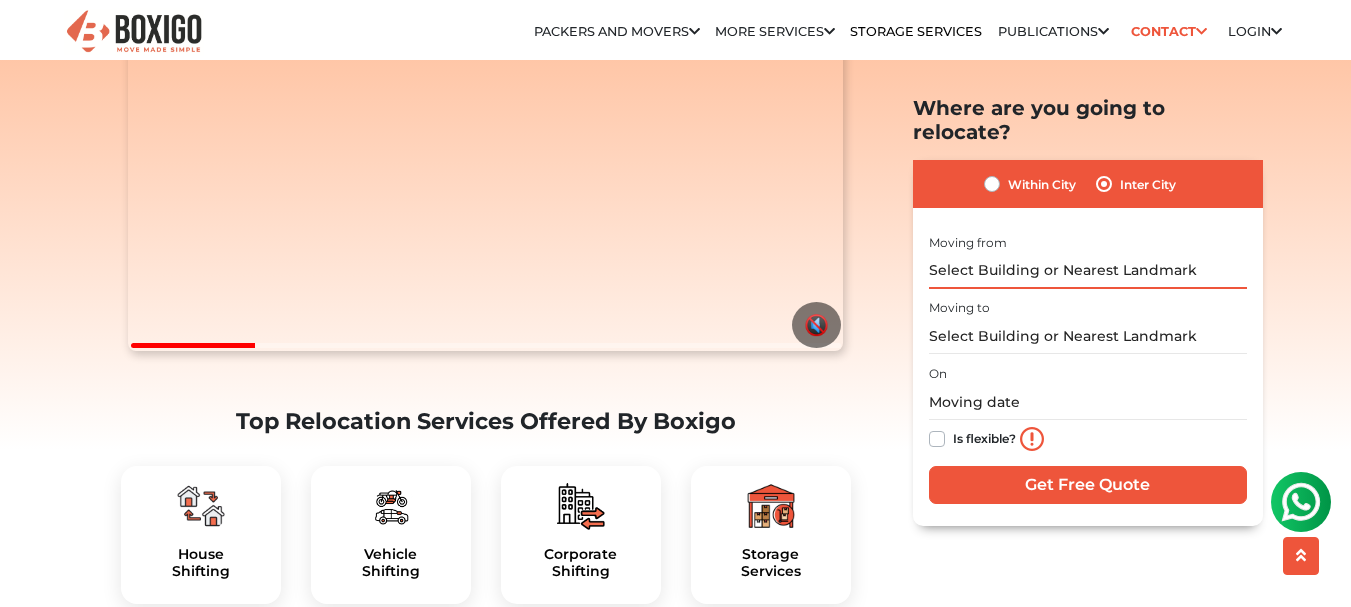 click at bounding box center (1088, 270) 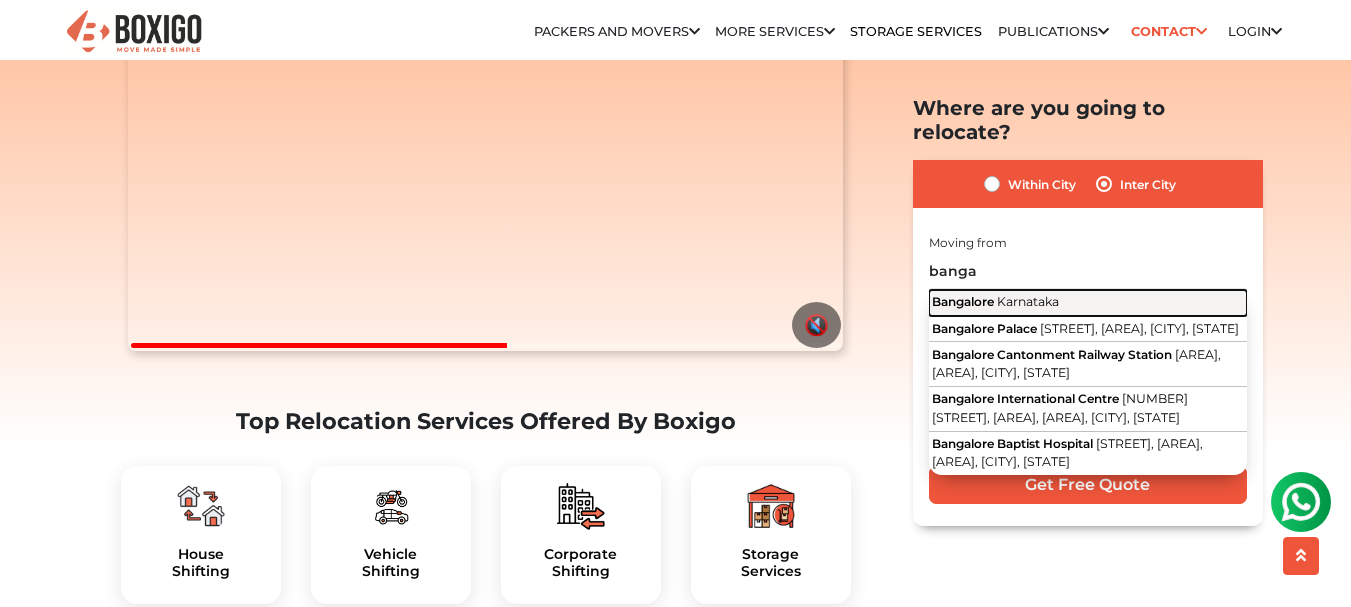 click on "Bangalore
Karnataka" at bounding box center (1088, 302) 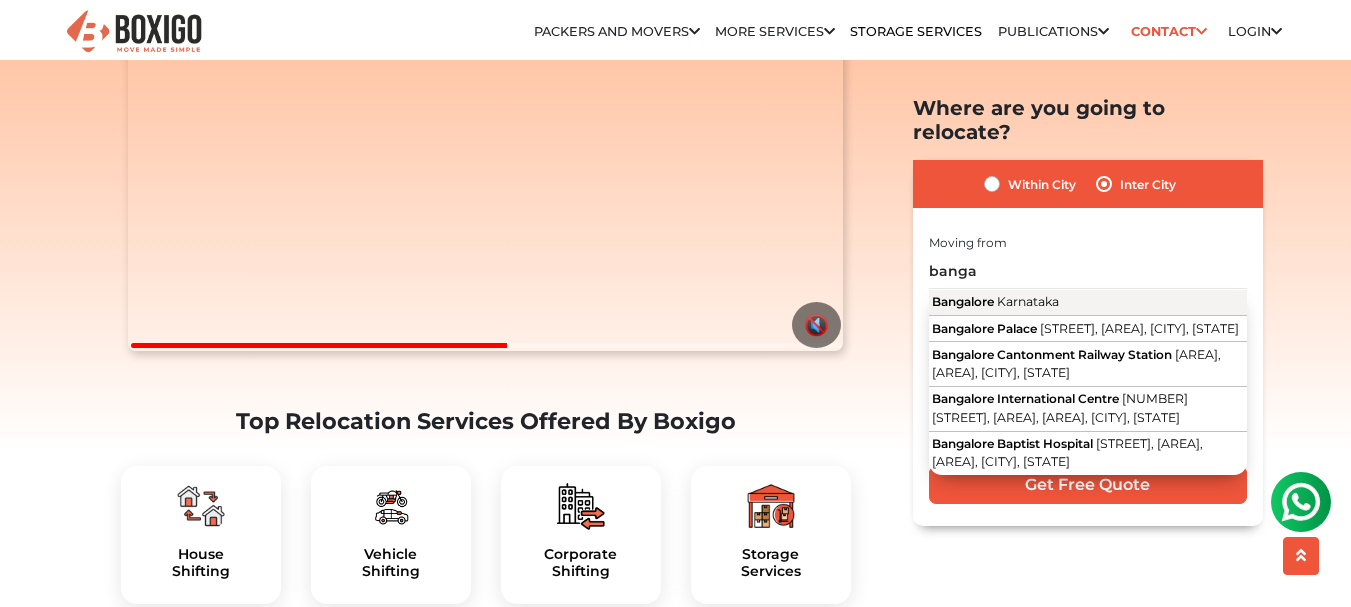 type on "Bangalore, Karnataka" 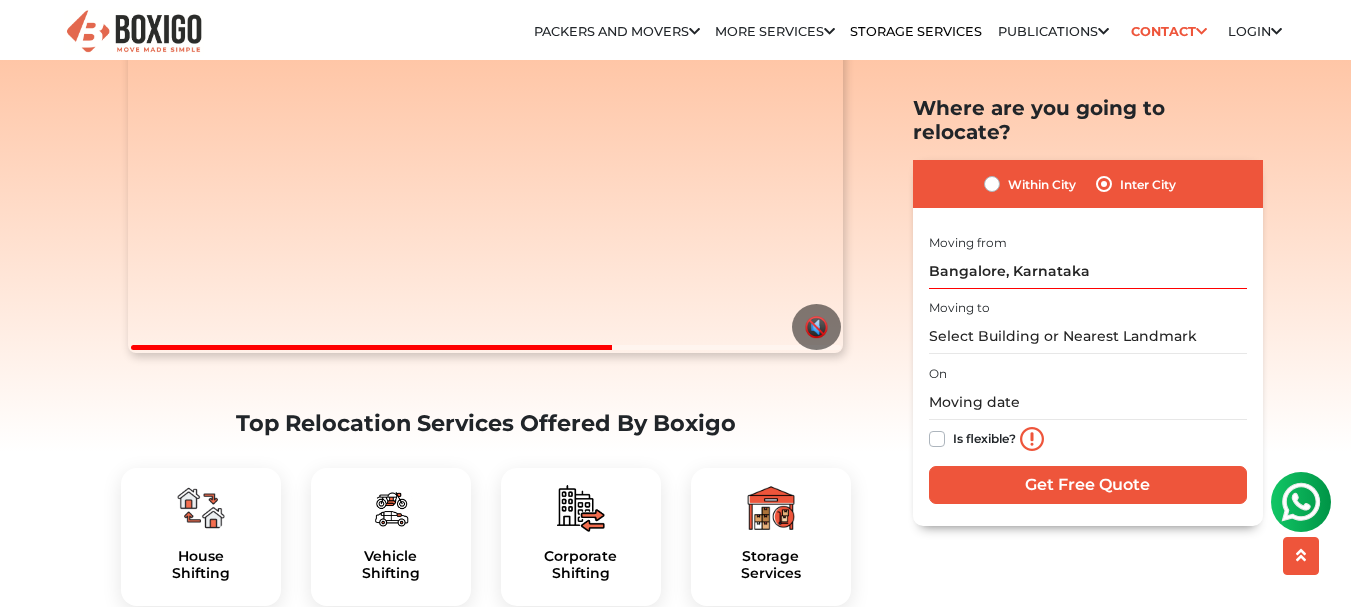 scroll, scrollTop: 300, scrollLeft: 0, axis: vertical 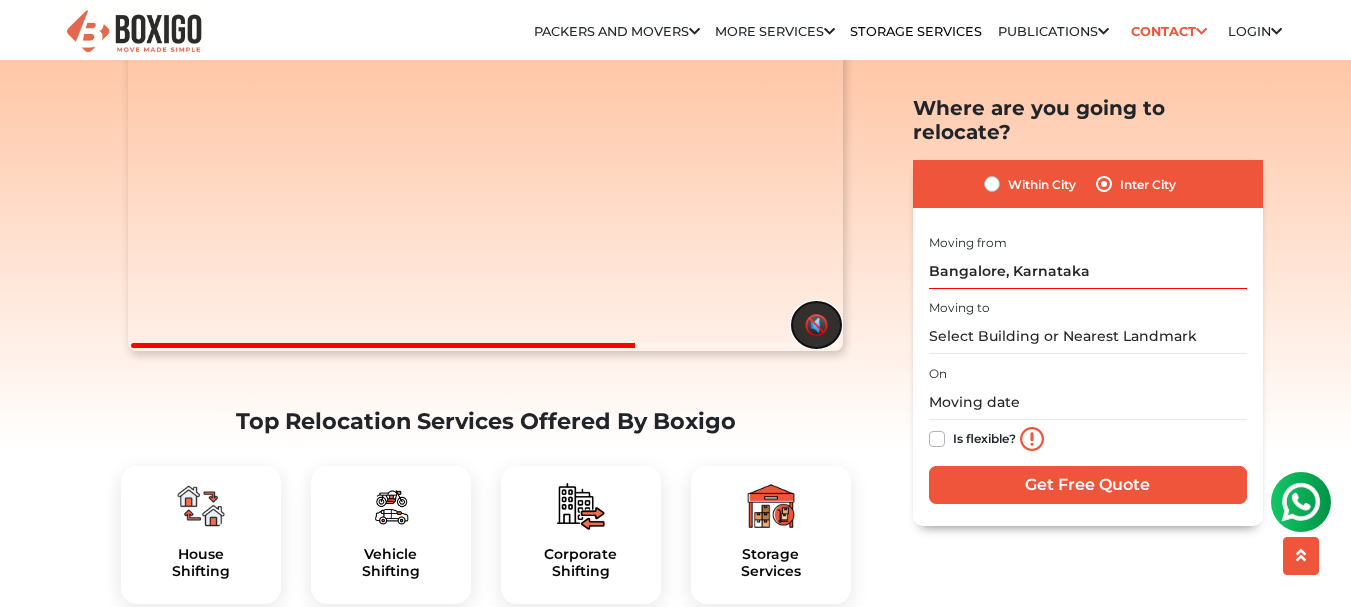 click on "🔇" at bounding box center [816, 325] 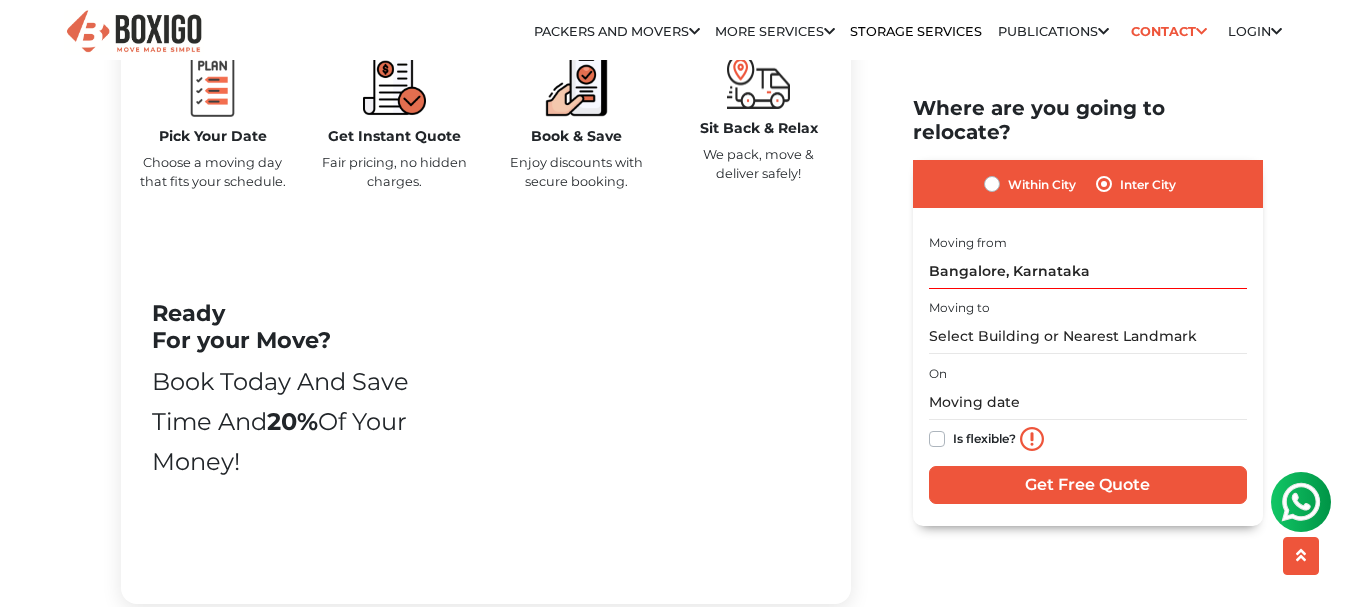 scroll, scrollTop: 1100, scrollLeft: 0, axis: vertical 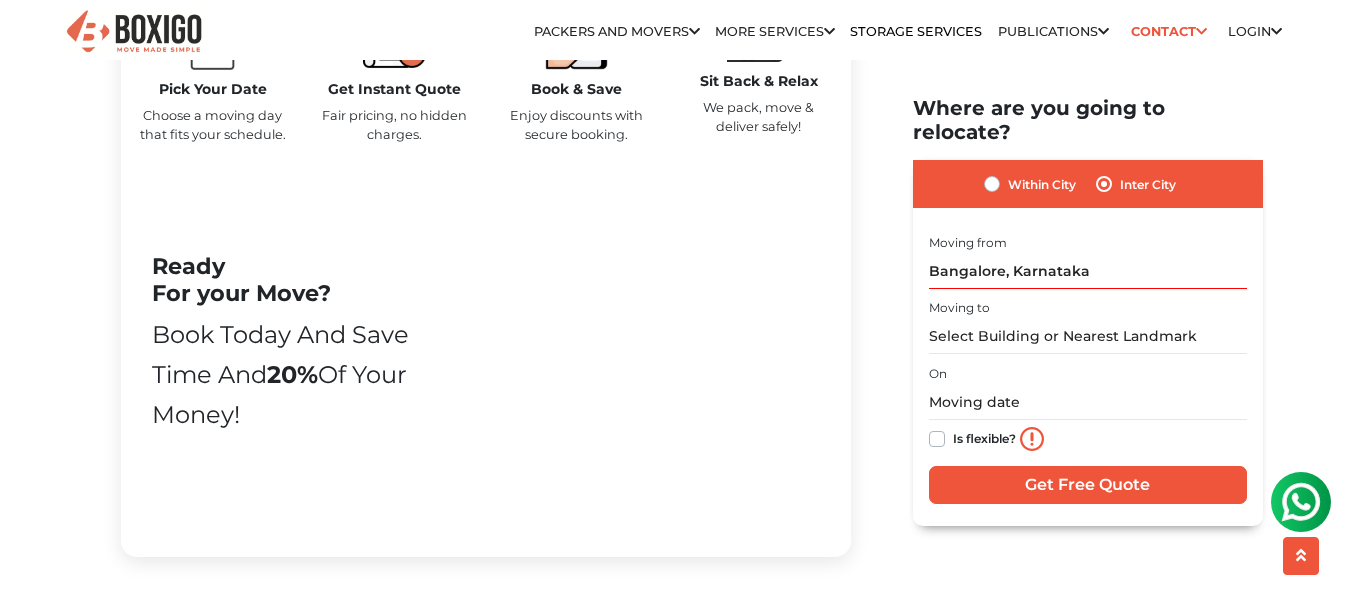 click on "Book today and Save time and  20%  of your money!" at bounding box center [282, 375] 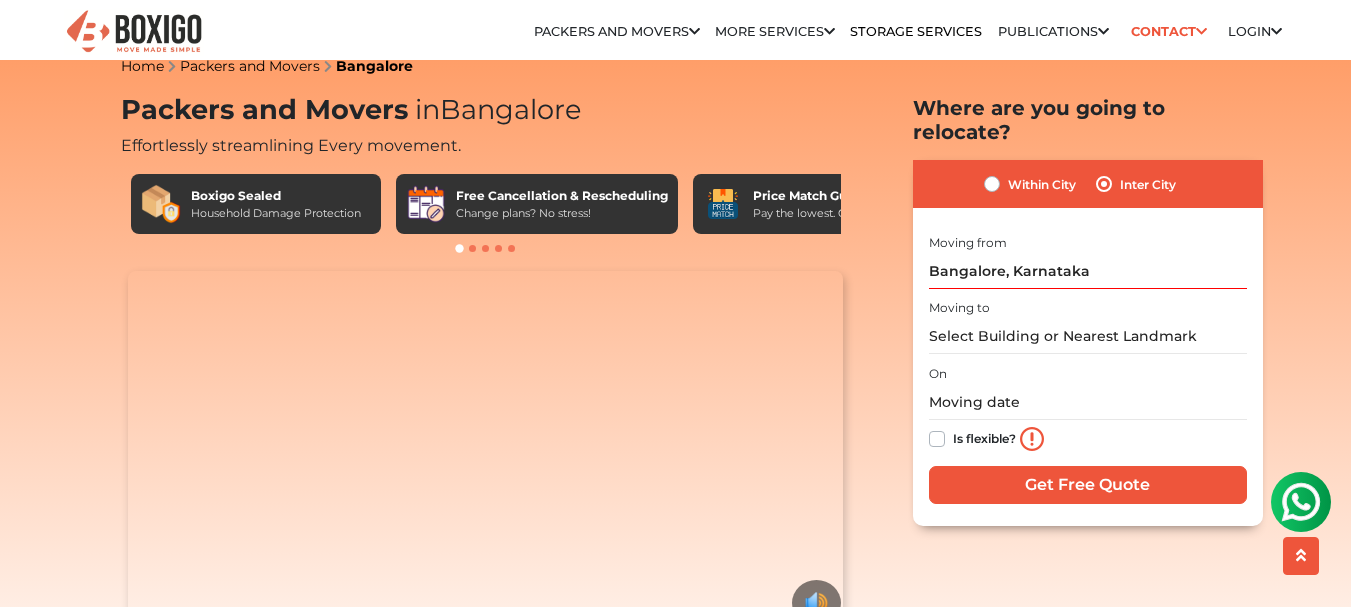 scroll, scrollTop: 0, scrollLeft: 0, axis: both 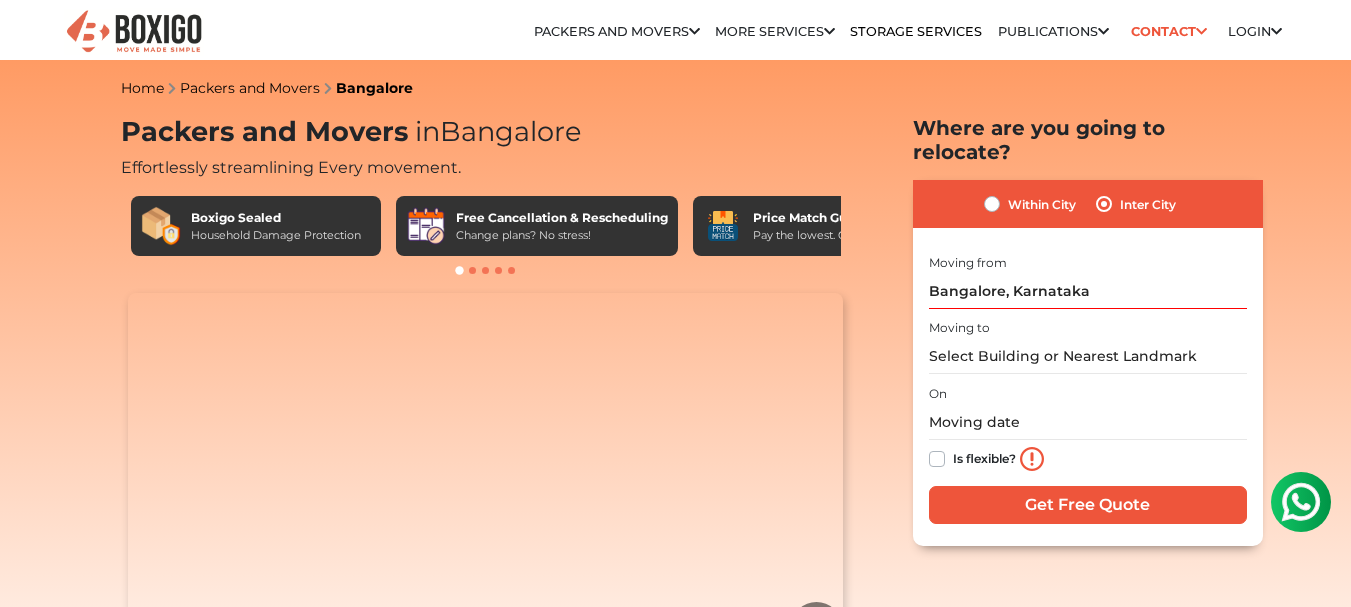 click at bounding box center [472, 270] 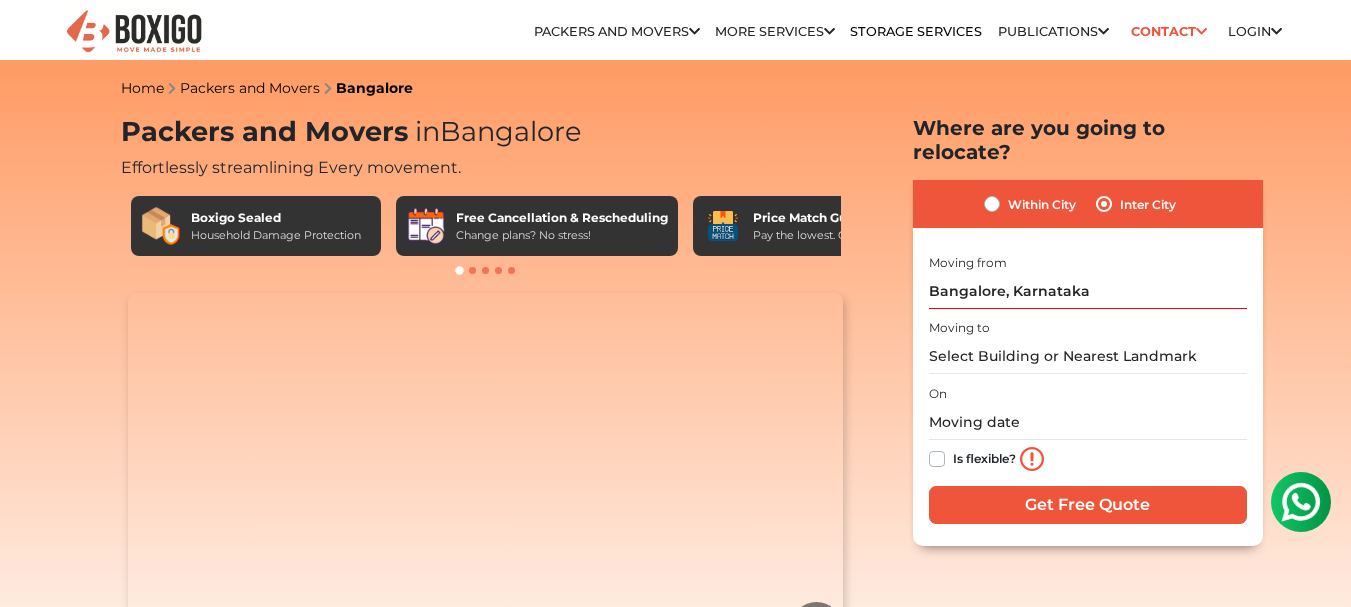 click at bounding box center [486, 271] 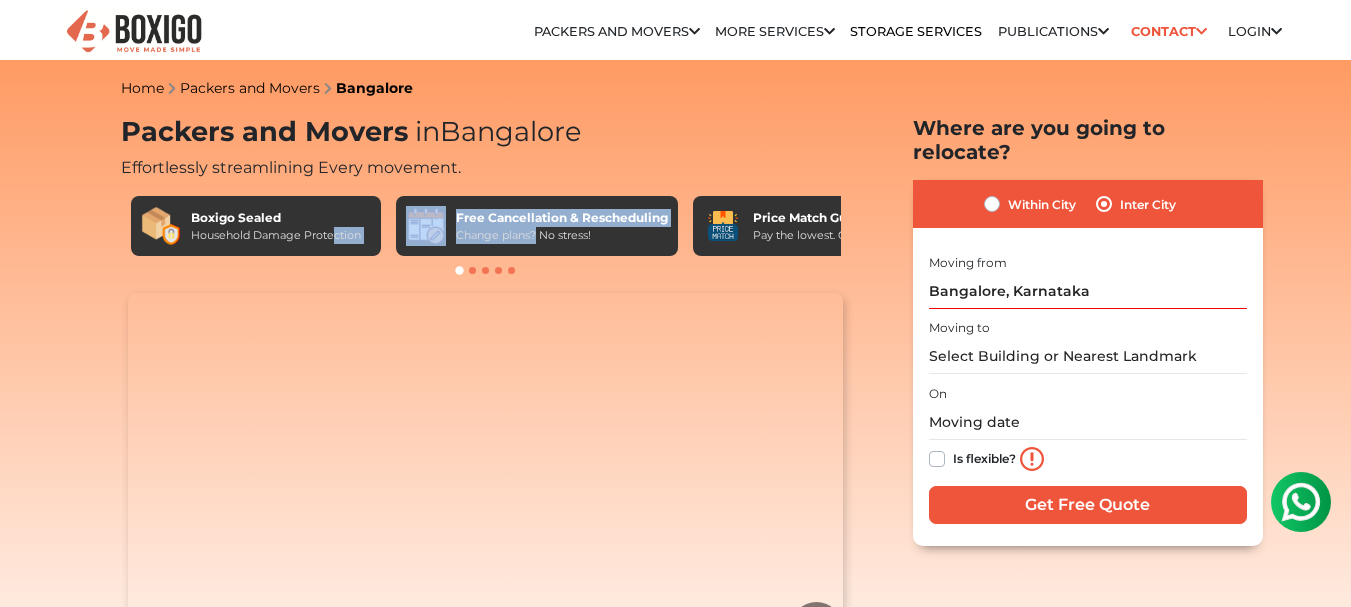 drag, startPoint x: 535, startPoint y: 231, endPoint x: 312, endPoint y: 225, distance: 223.0807 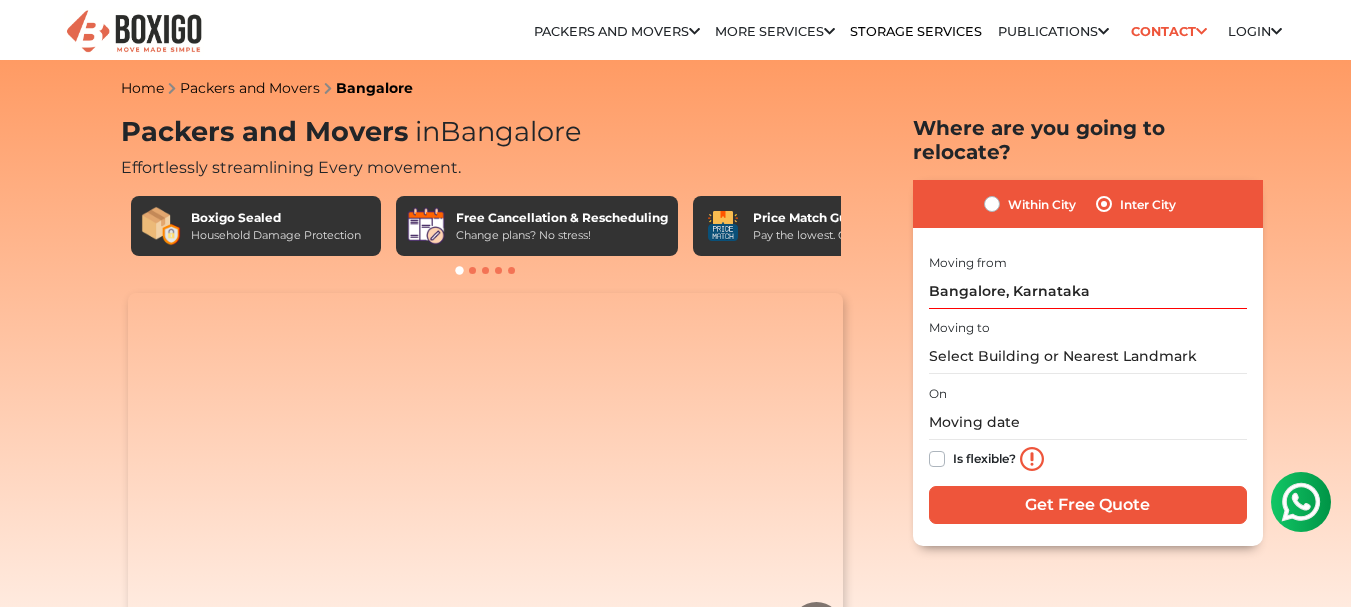 click on "Boxigo Sealed
Household Damage Protection
Free Cancellation & Rescheduling
Change plans? No stress!
Price Match Guarantee
Pay the lowest. Guaranteed!
Highly Trained Professionals
Experts handle your stuff!
No Hidden Costs" at bounding box center (486, 236) 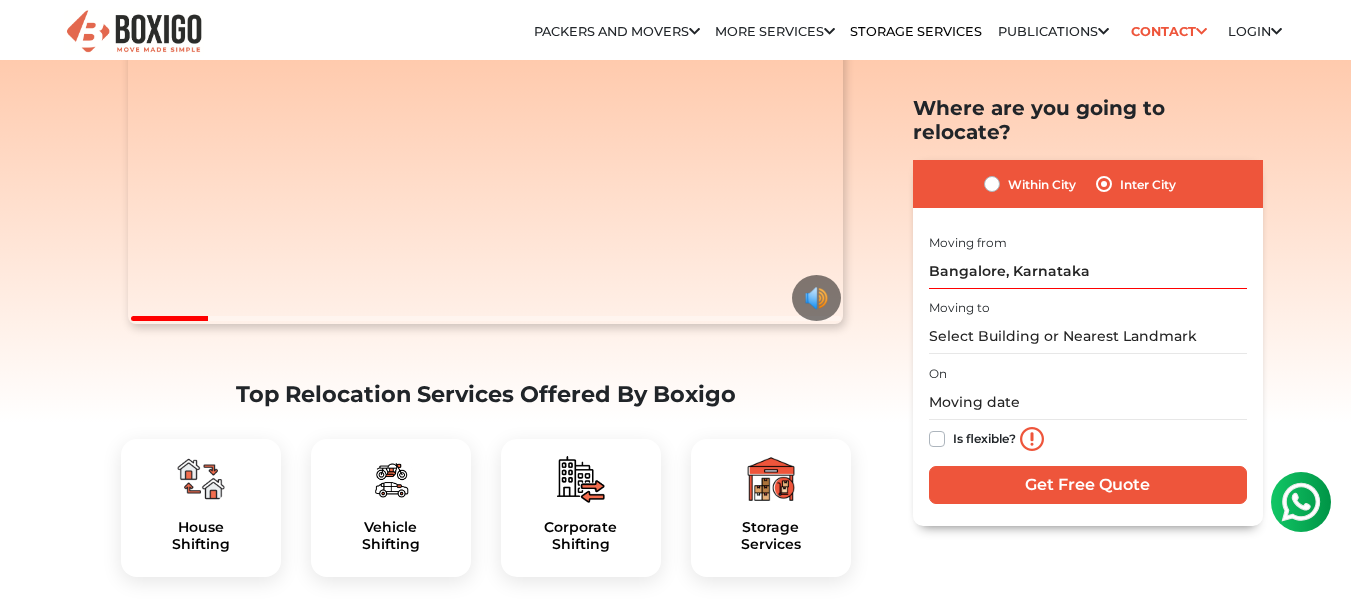scroll, scrollTop: 0, scrollLeft: 0, axis: both 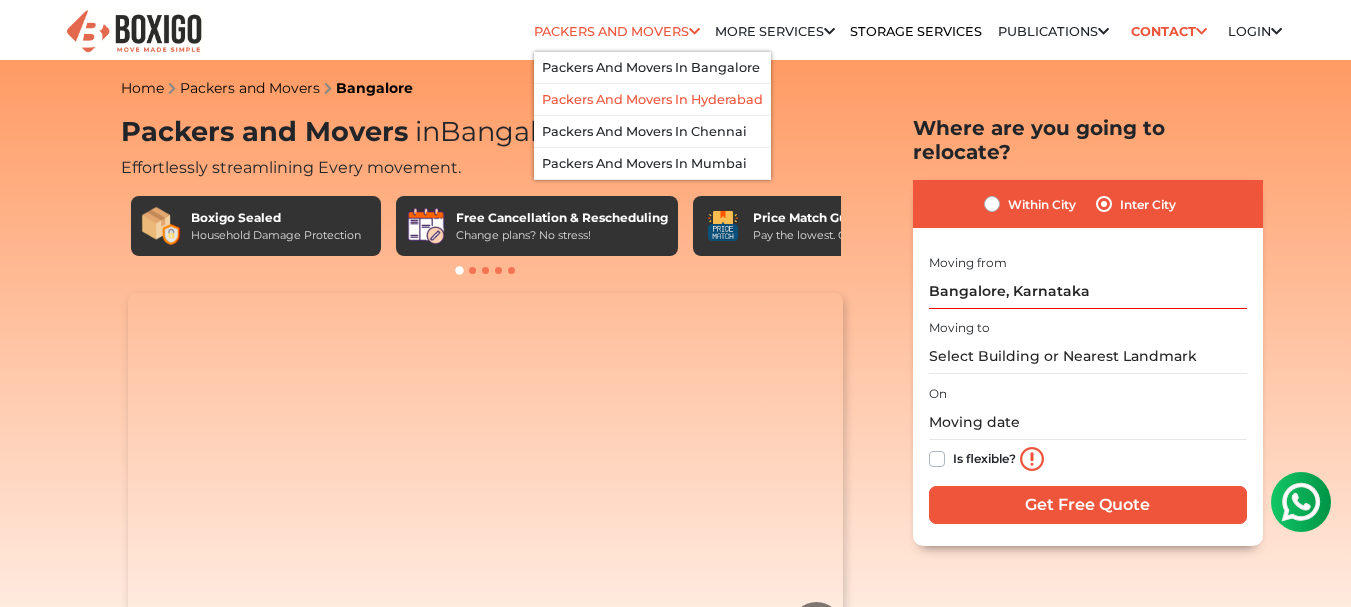 click on "Packers and Movers in Hyderabad" at bounding box center (652, 99) 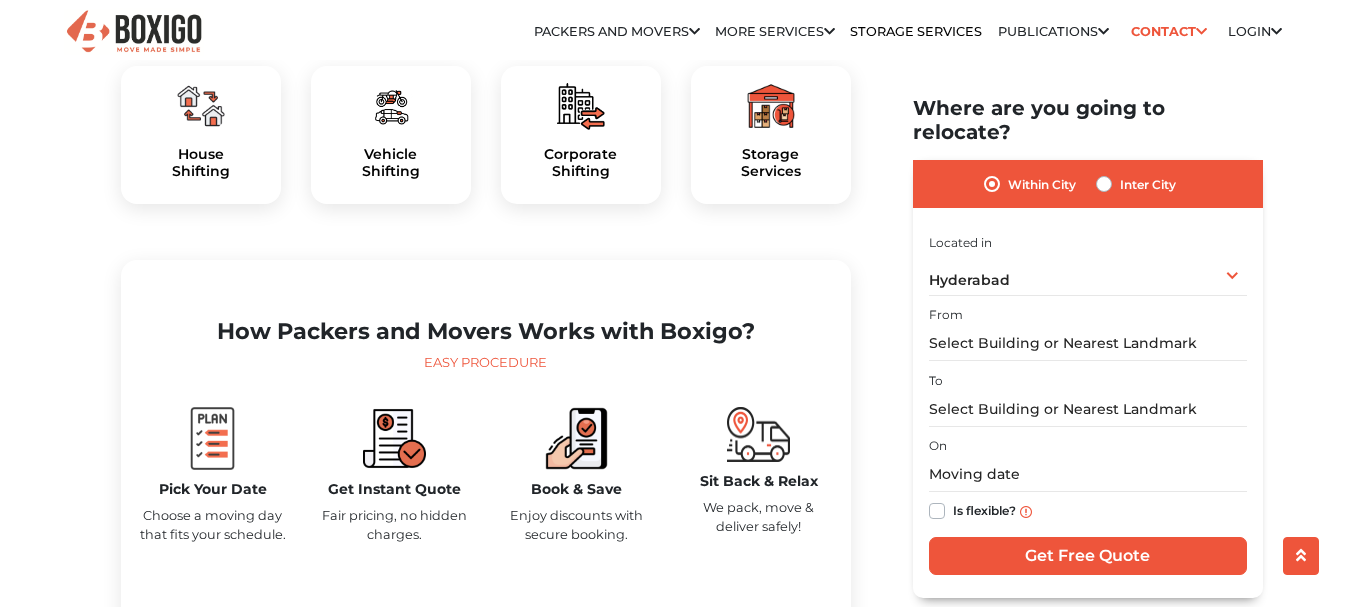 scroll, scrollTop: 4257, scrollLeft: 0, axis: vertical 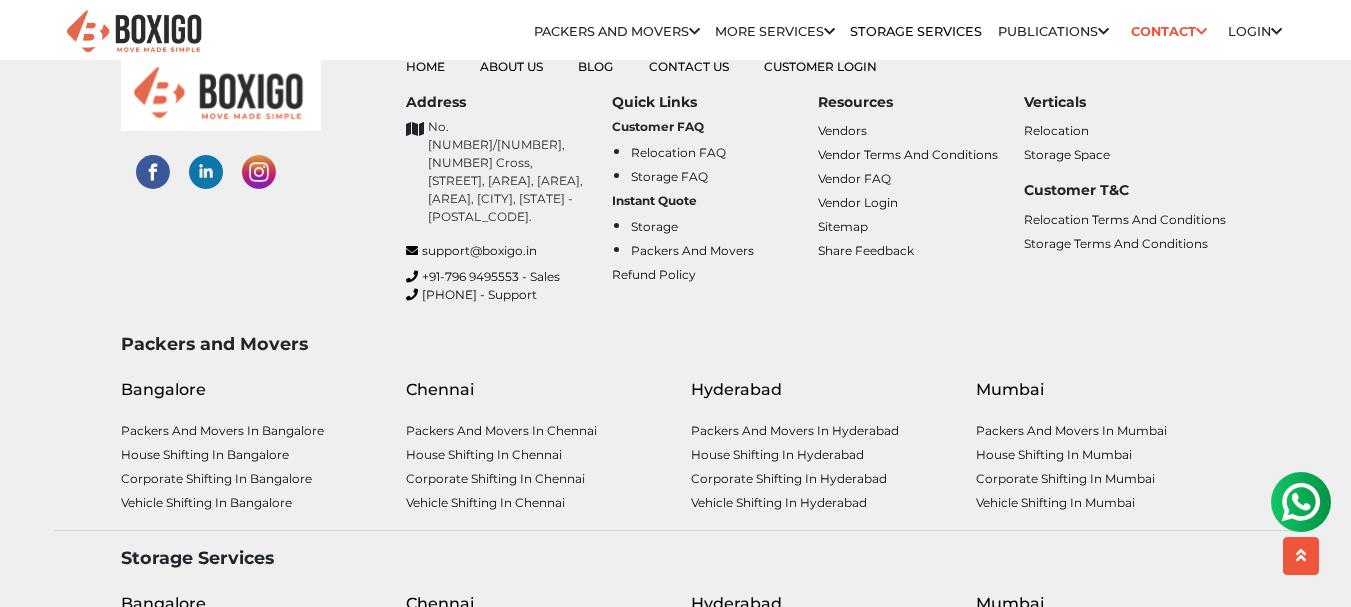 drag, startPoint x: 1360, startPoint y: 93, endPoint x: 1342, endPoint y: 566, distance: 473.34238 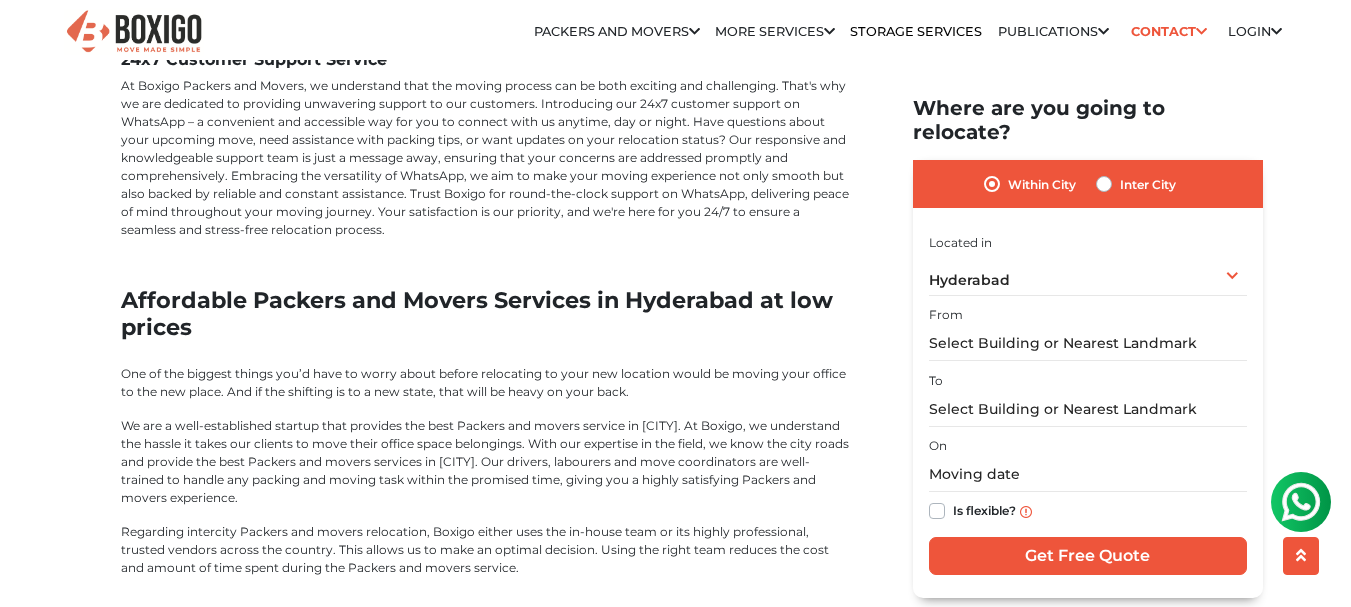 scroll, scrollTop: 6394, scrollLeft: 0, axis: vertical 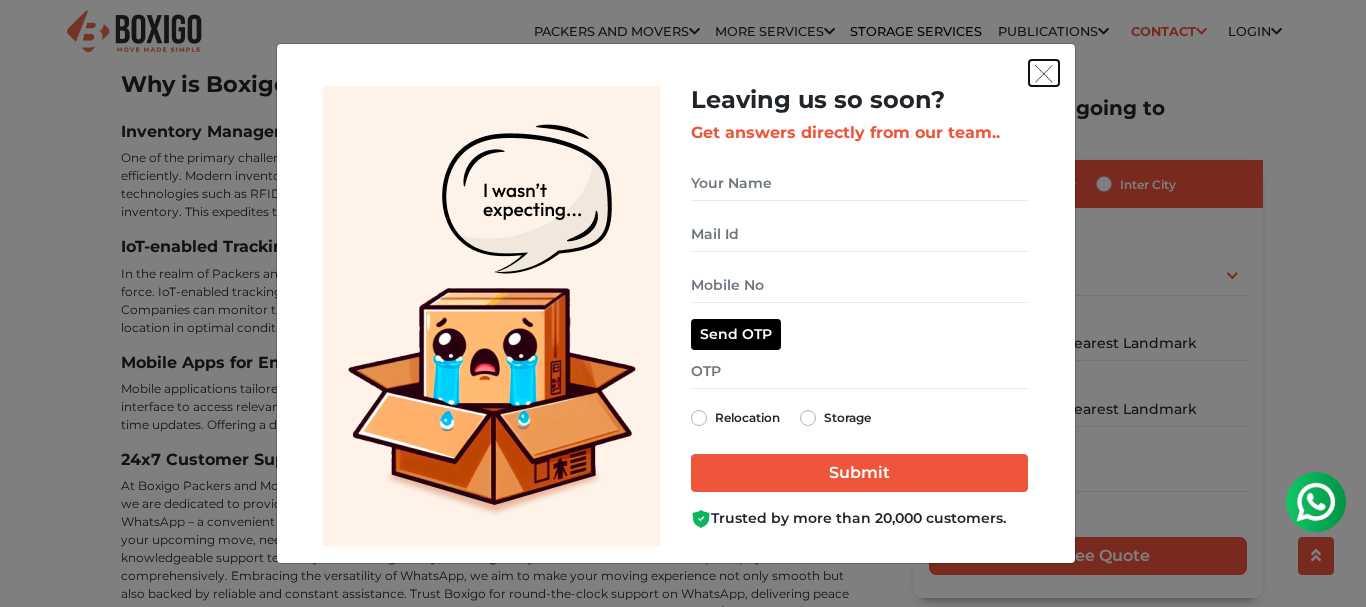 click at bounding box center (1044, 73) 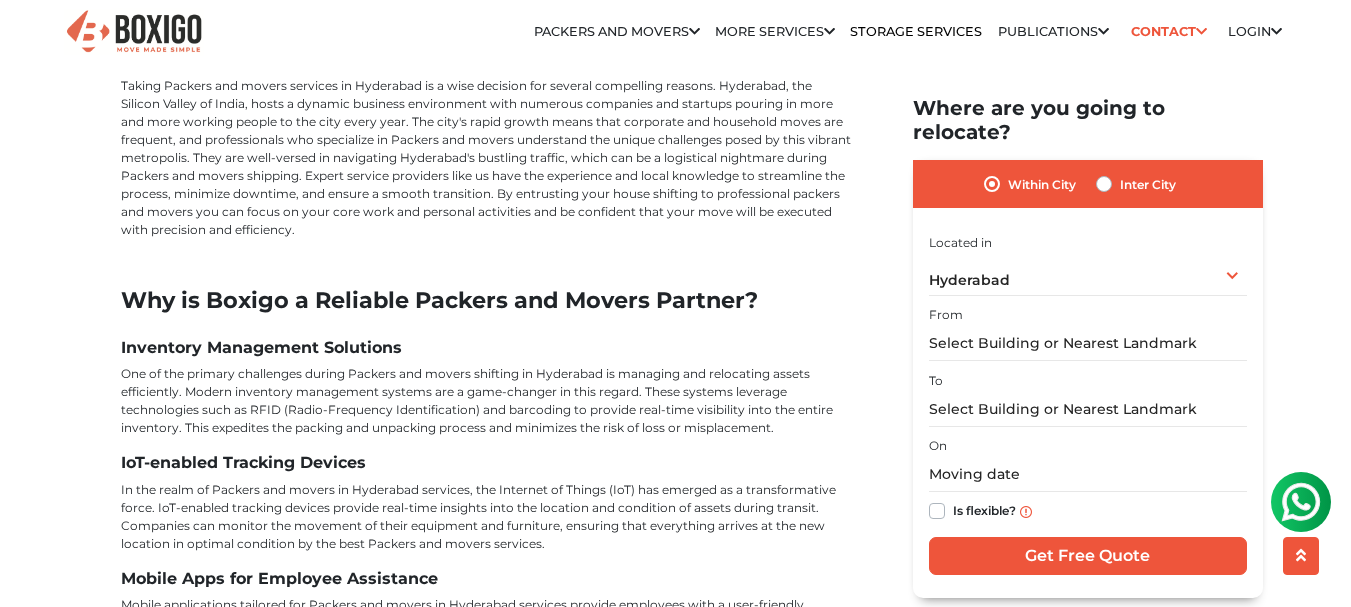 scroll, scrollTop: 5894, scrollLeft: 0, axis: vertical 